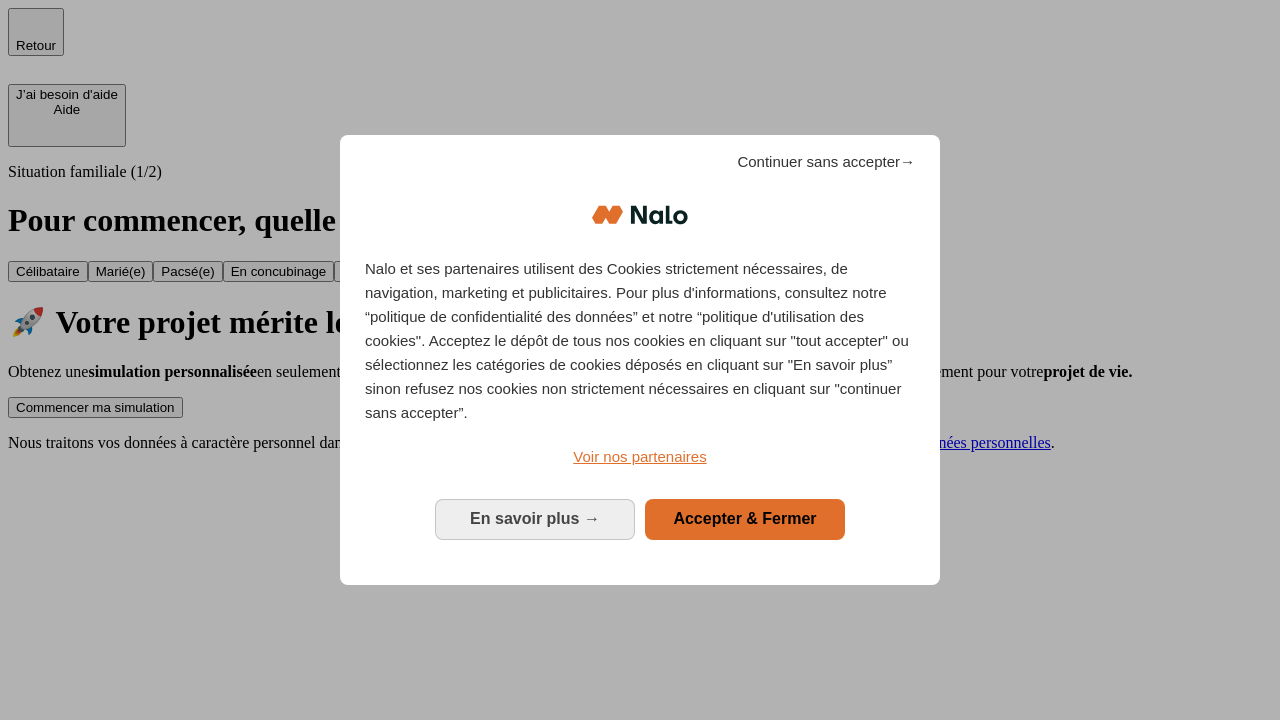 scroll, scrollTop: 0, scrollLeft: 0, axis: both 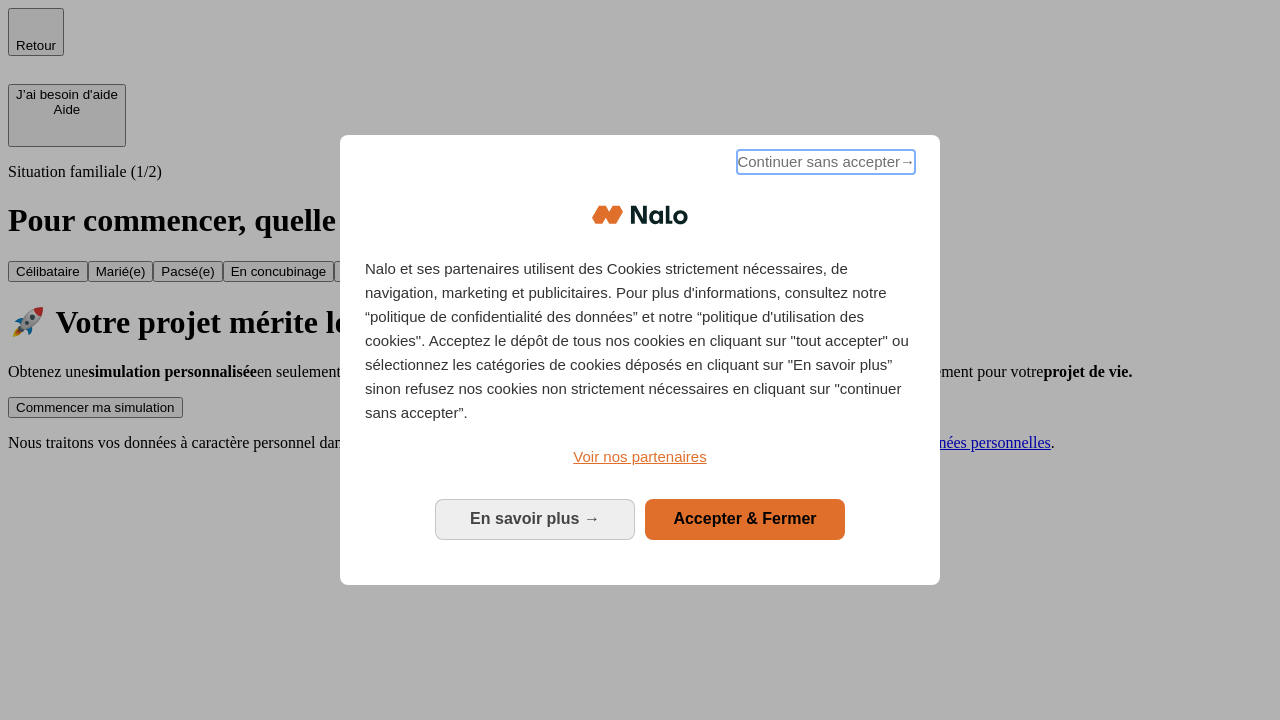 click on "Continuer sans accepter  →" at bounding box center (826, 162) 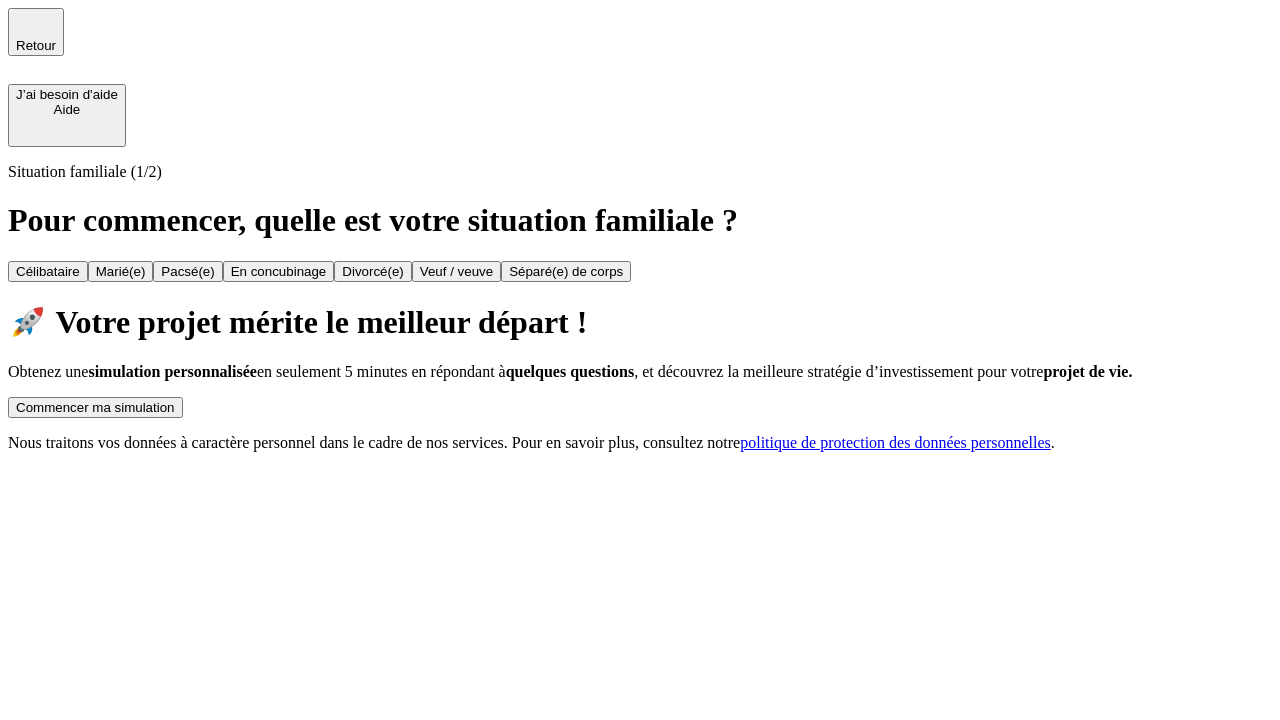 click on "Commencer ma simulation" at bounding box center (95, 407) 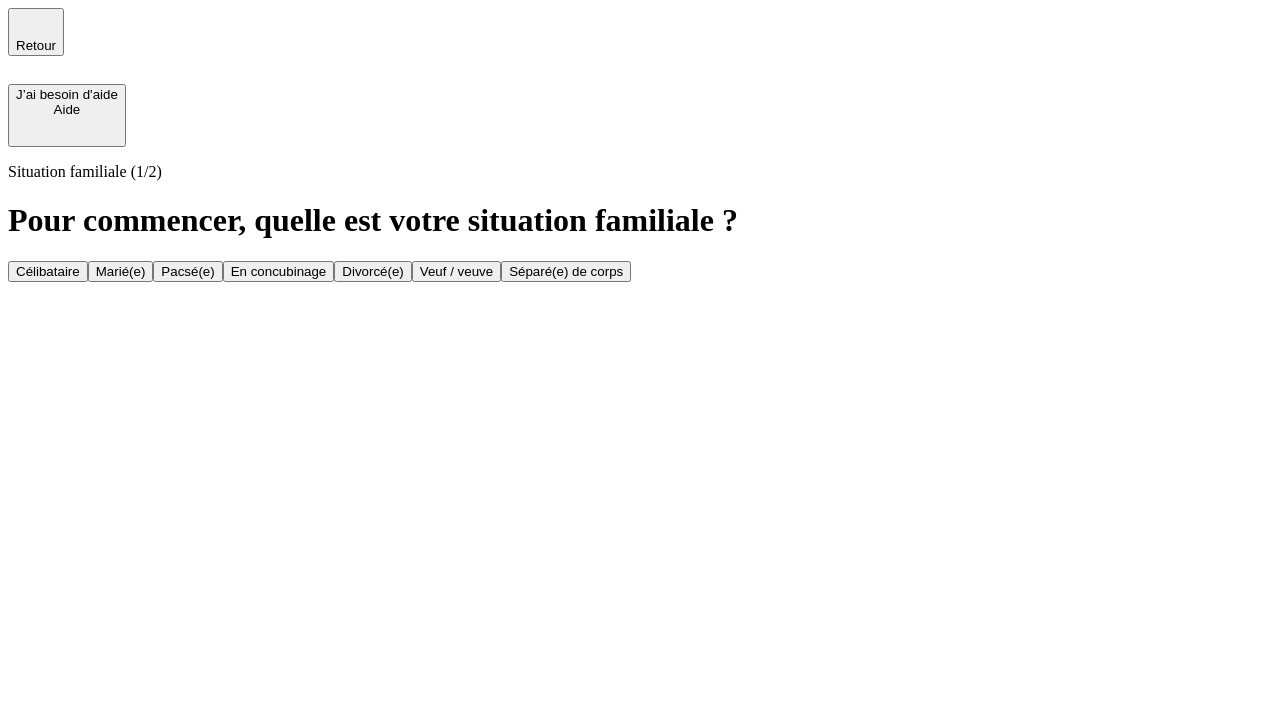 click on "Veuf / veuve" at bounding box center (456, 271) 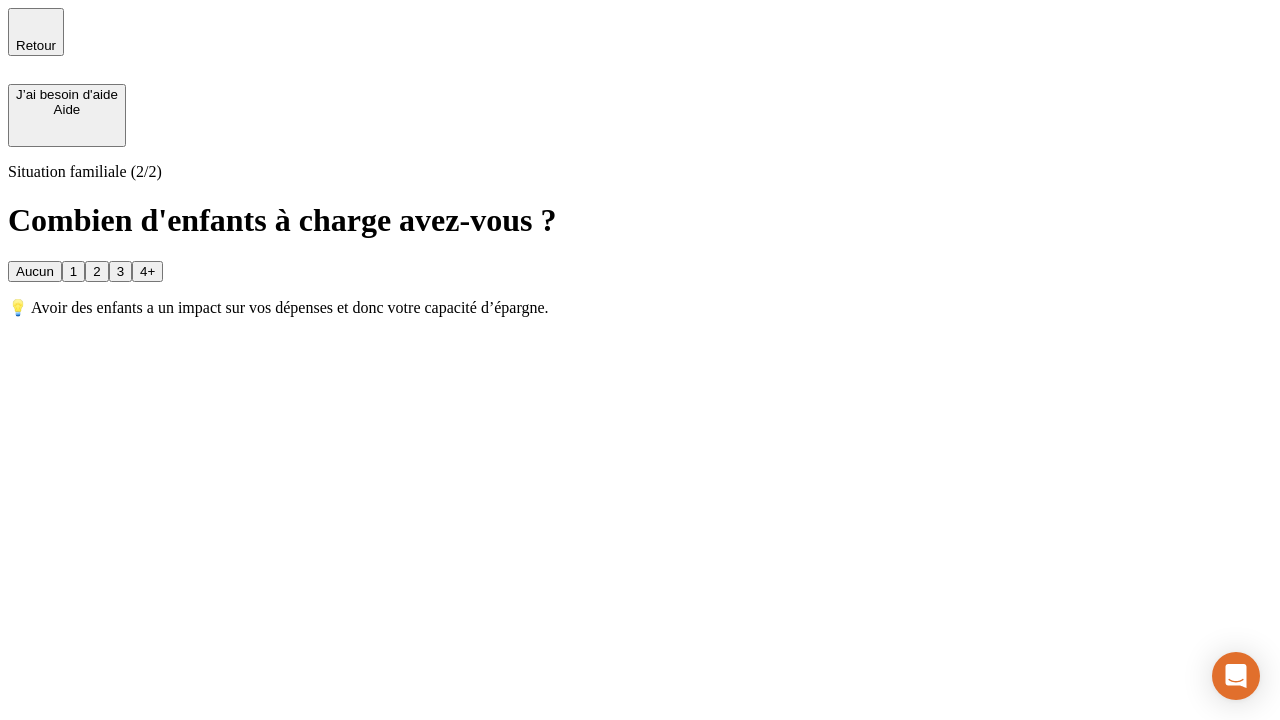 click on "Aucun" at bounding box center (35, 271) 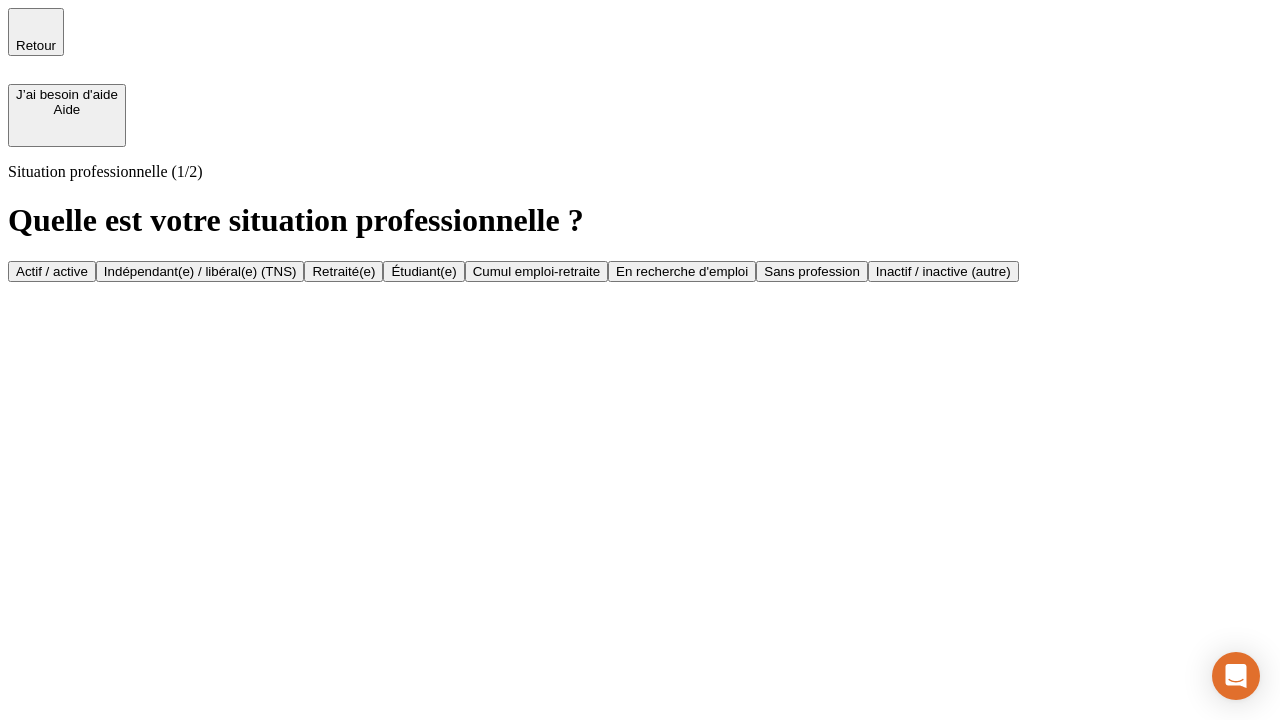 click on "Retraité(e)" at bounding box center (343, 271) 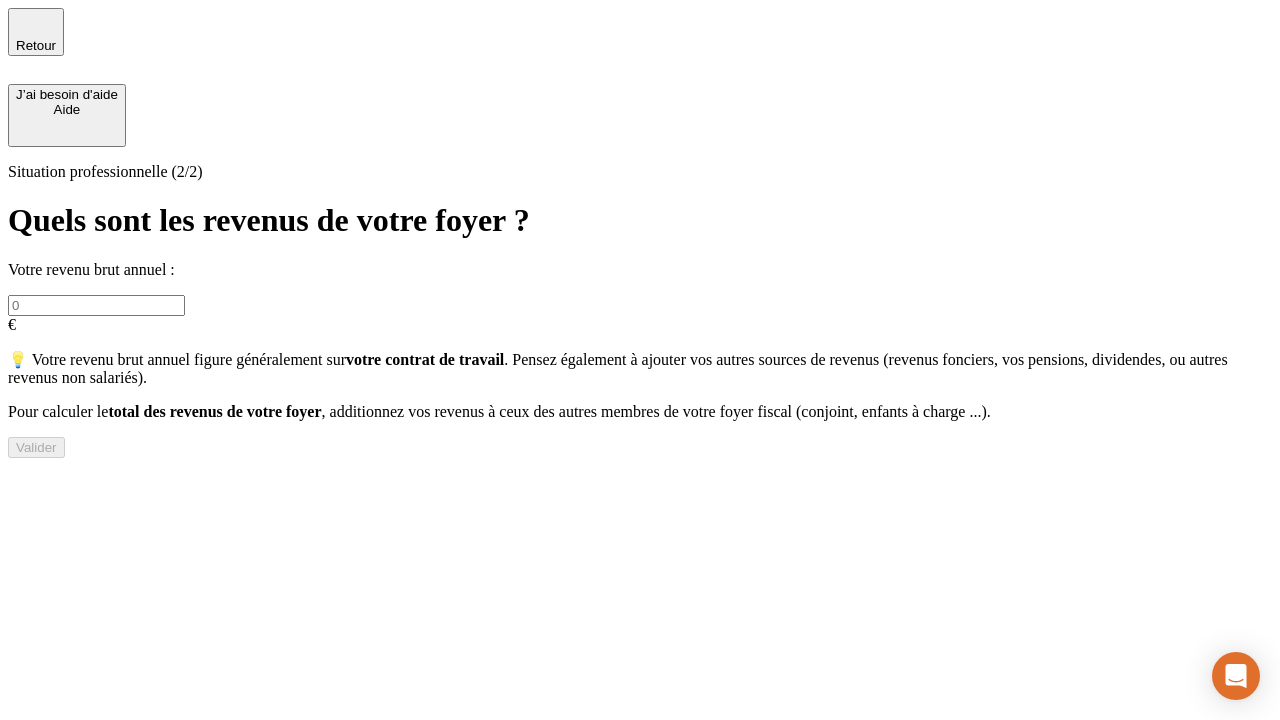 click at bounding box center [96, 305] 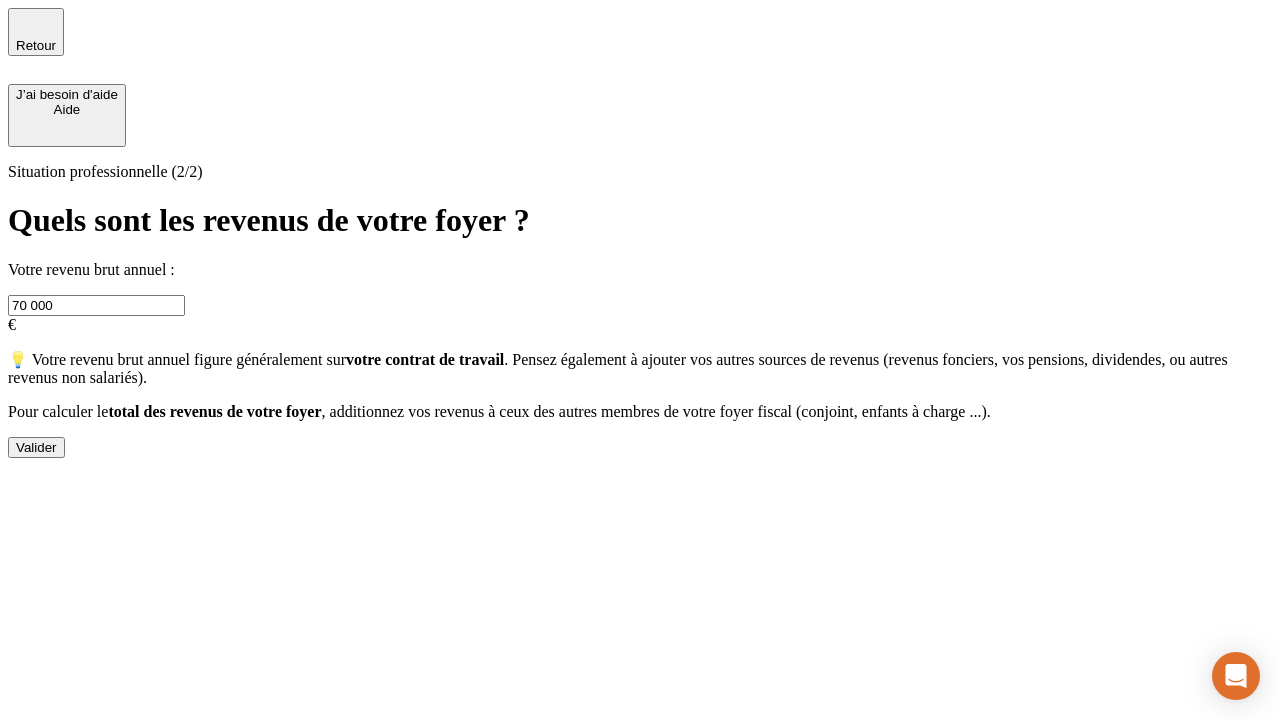 click on "Valider" at bounding box center [36, 447] 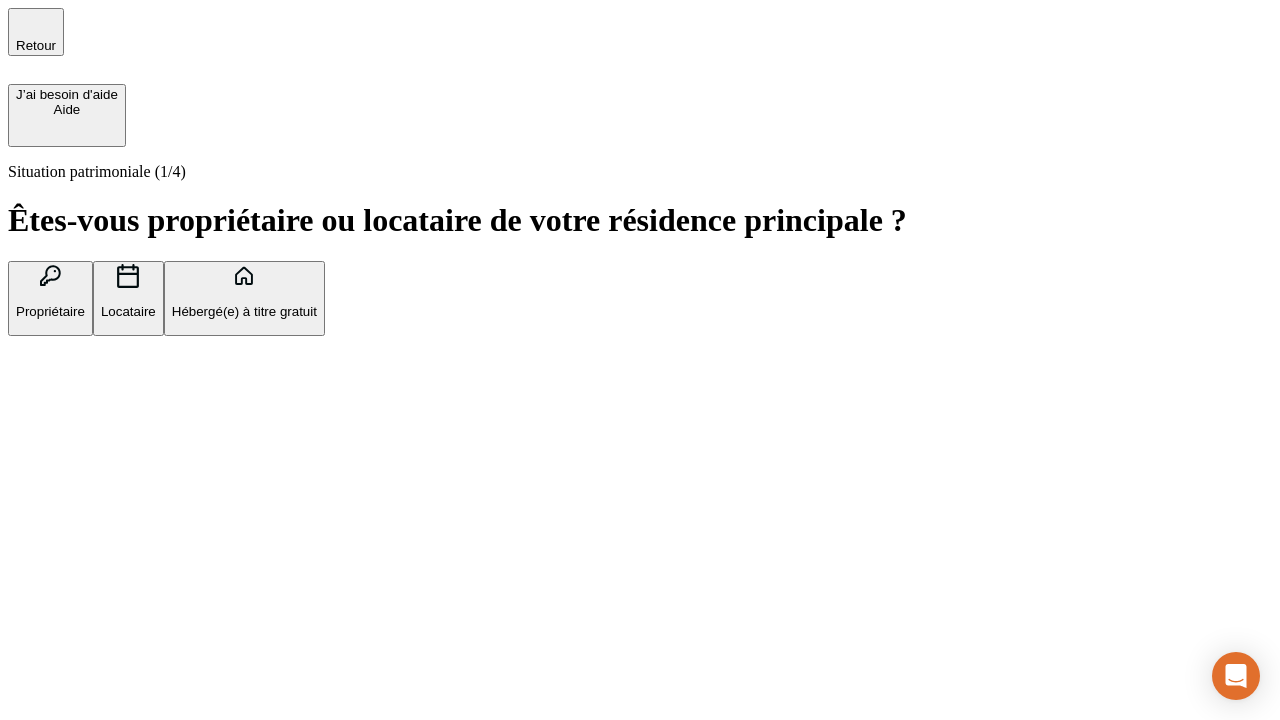 click on "Locataire" at bounding box center (128, 311) 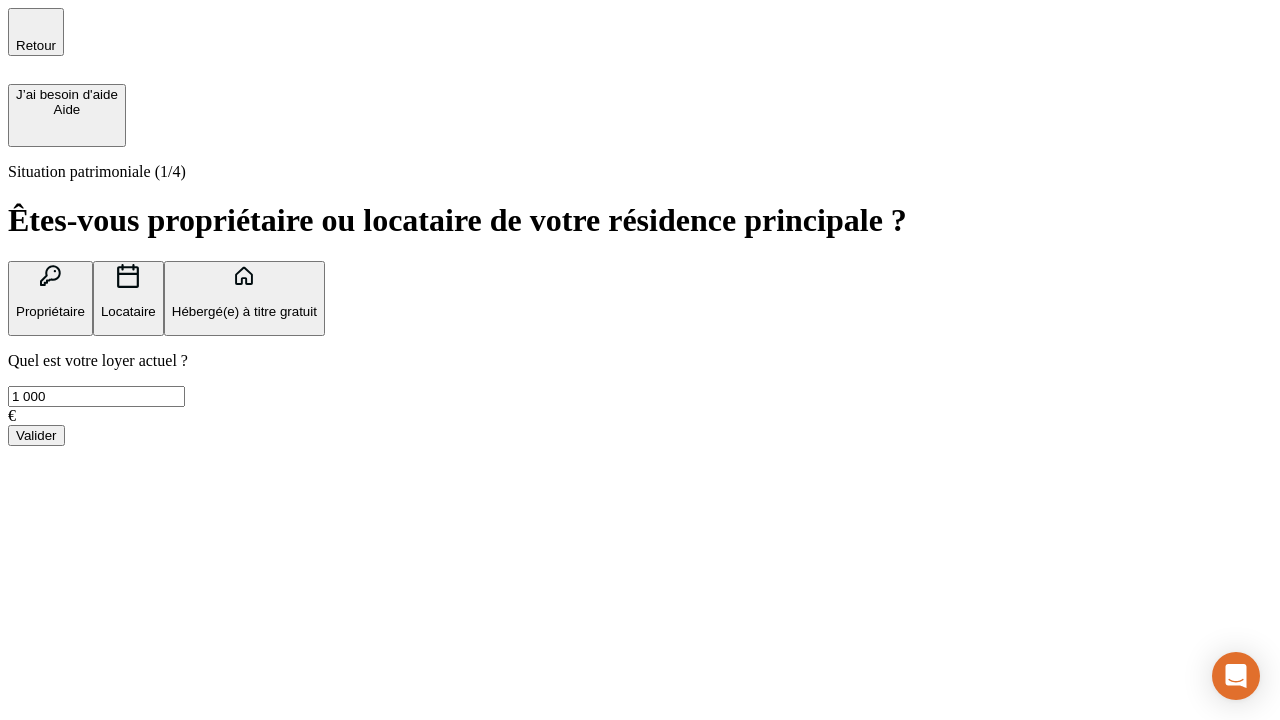 type on "1 000" 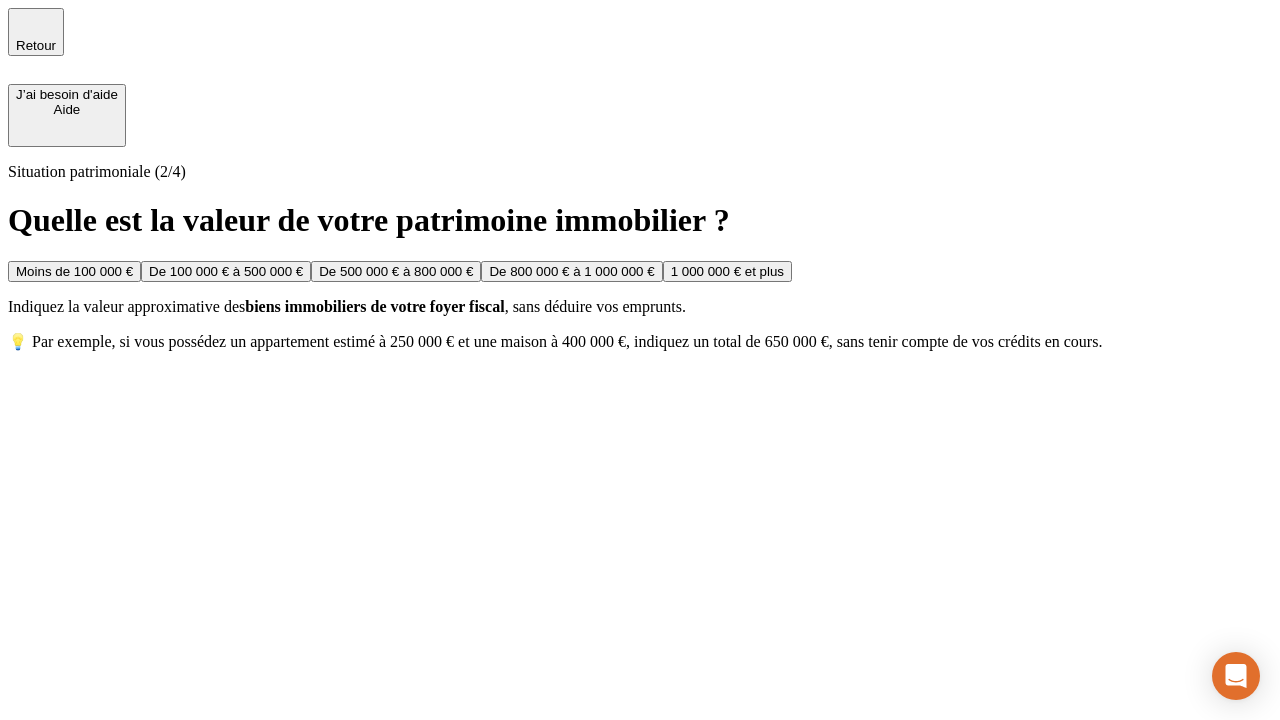 click on "De 500 000 € à 800 000 €" at bounding box center [396, 271] 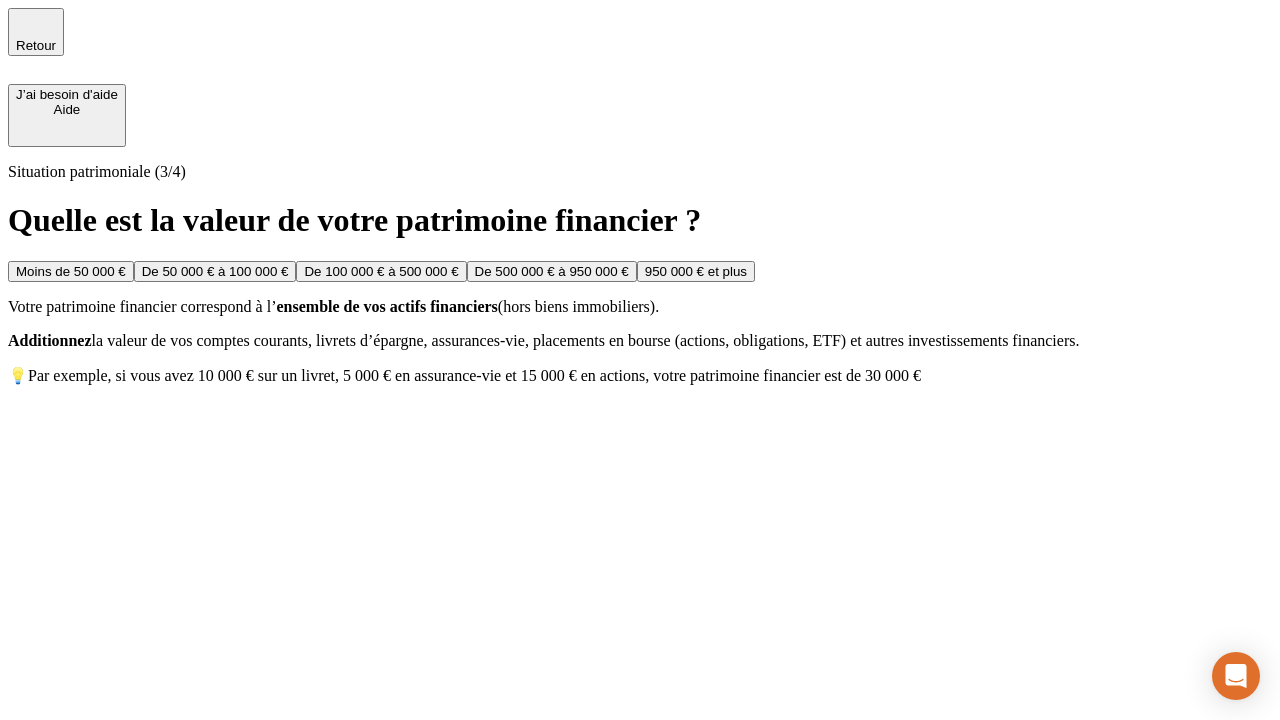 click on "Moins de 50 000 €" at bounding box center (71, 271) 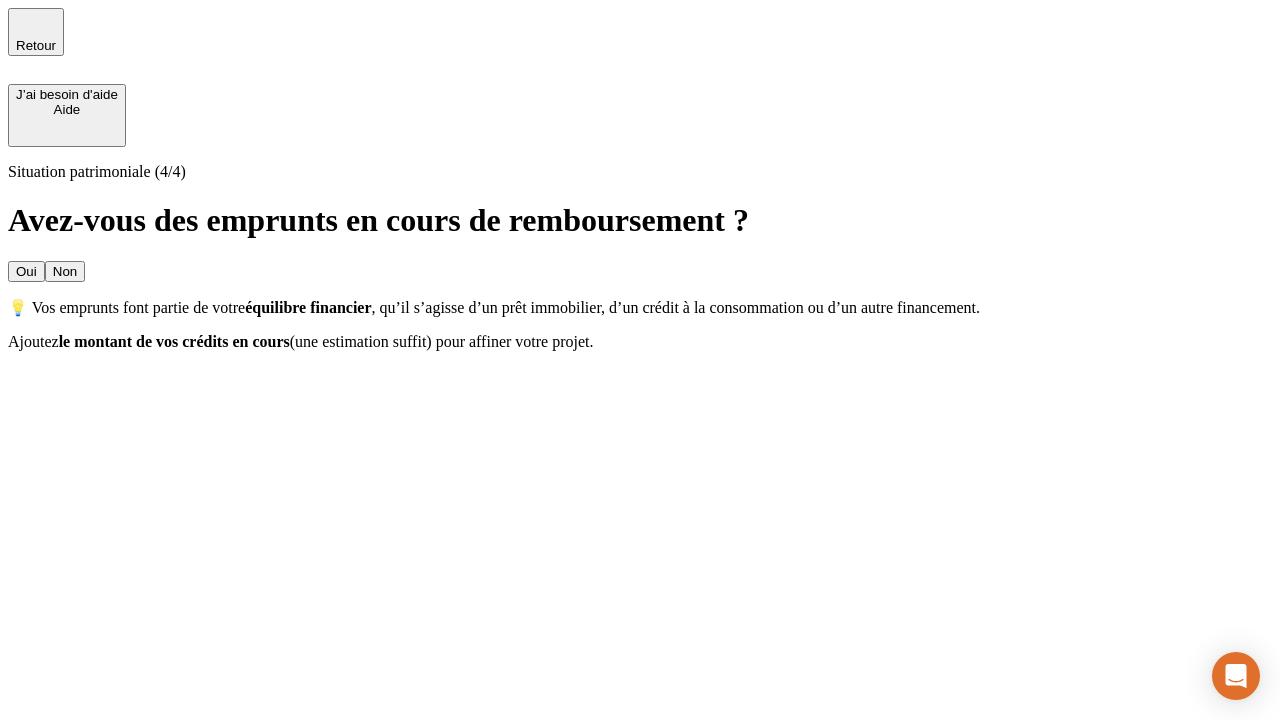 click on "Oui" at bounding box center (26, 271) 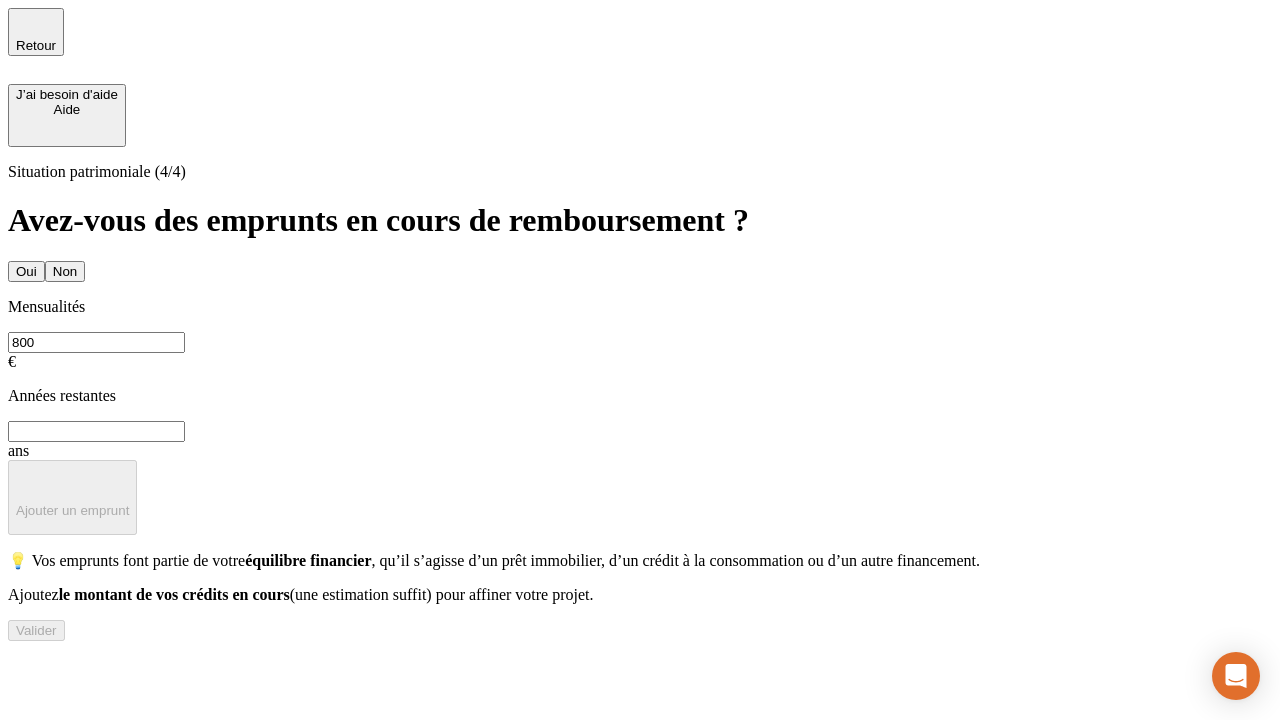 type on "800" 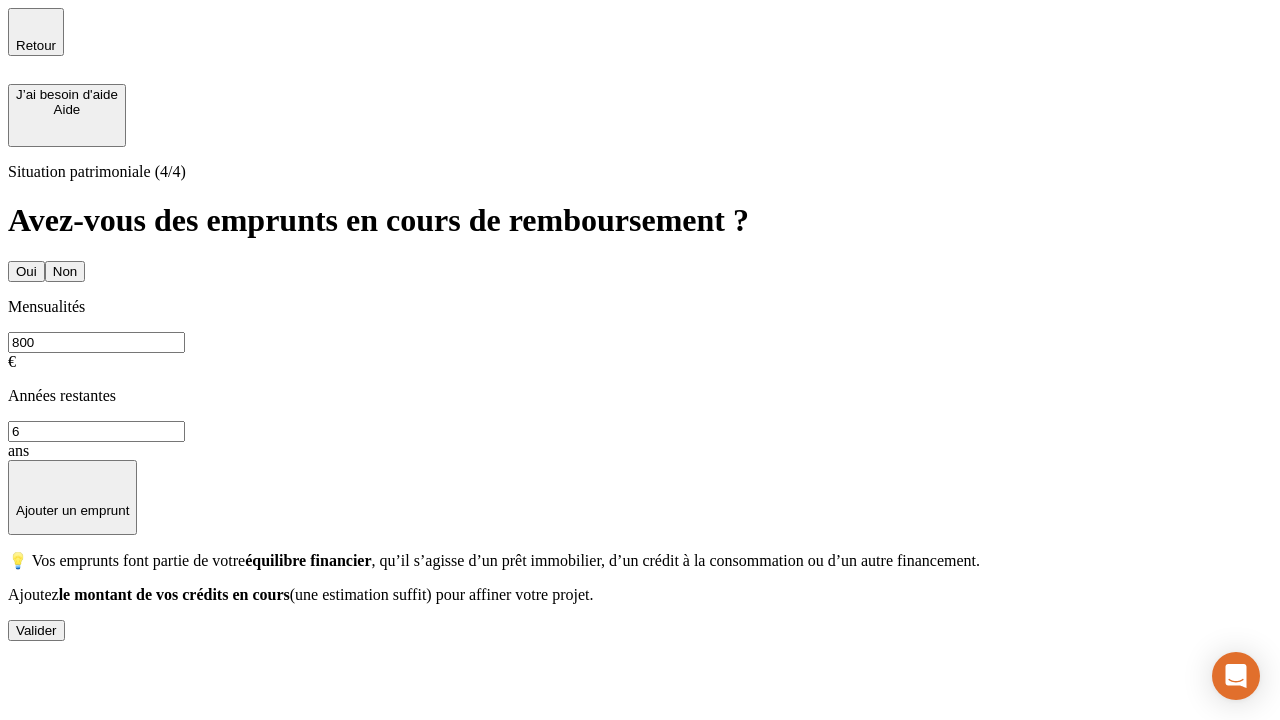 type on "6" 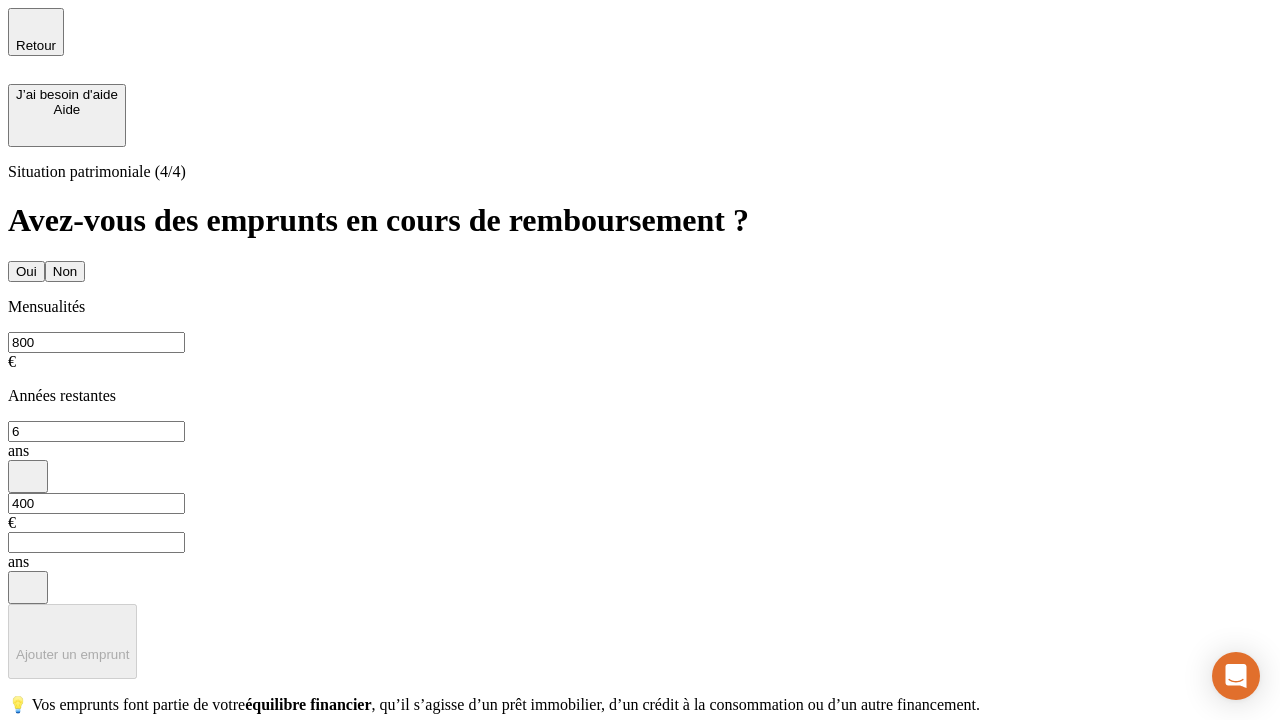 type on "400" 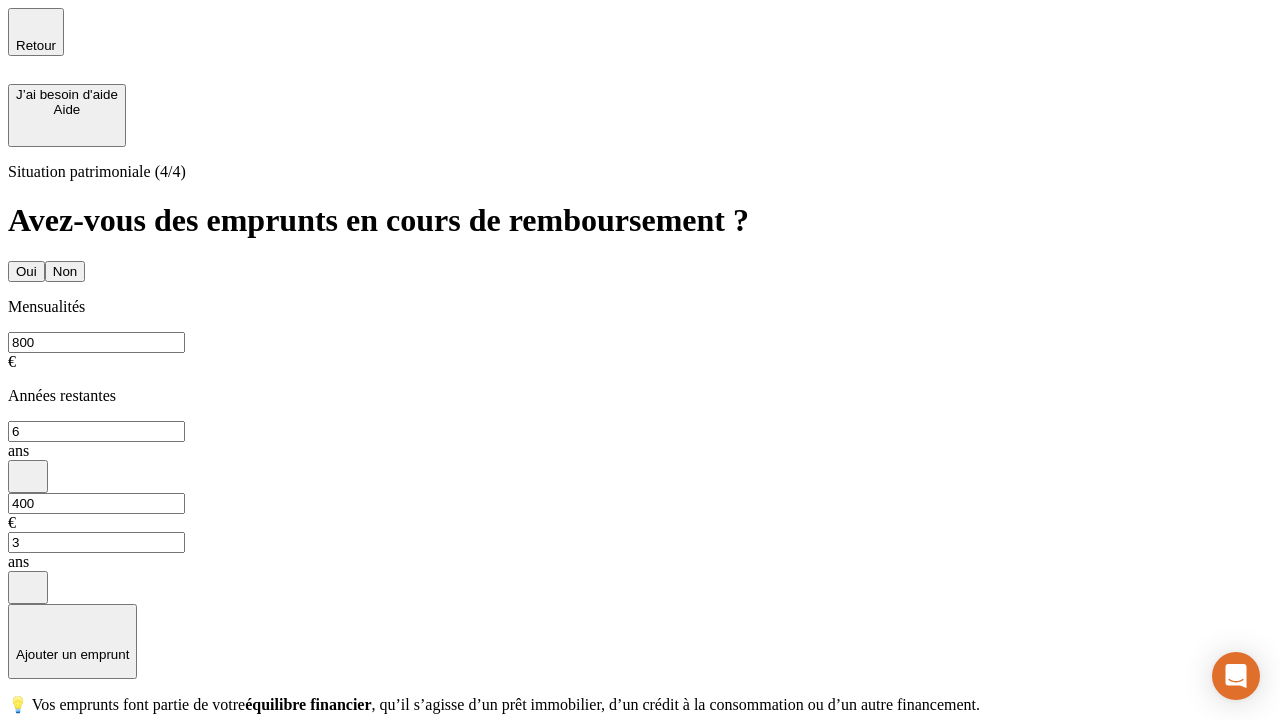 type on "3" 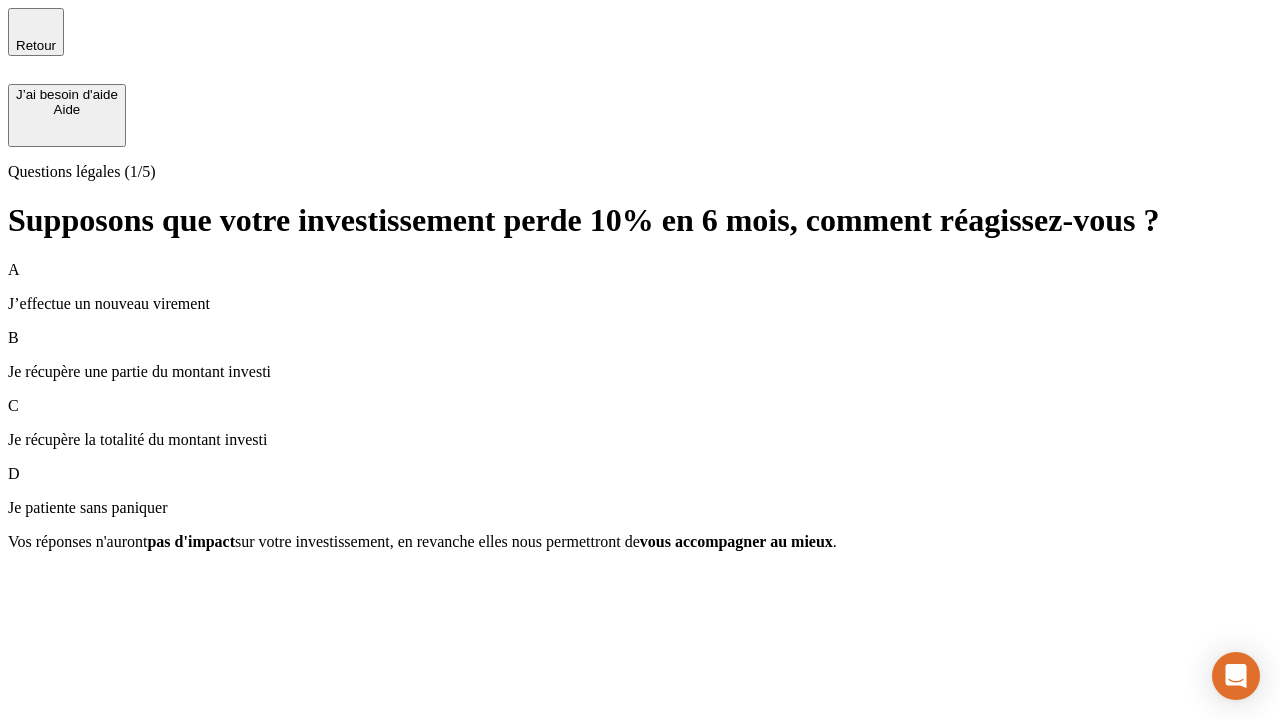 click on "Je récupère une partie du montant investi" at bounding box center (640, 372) 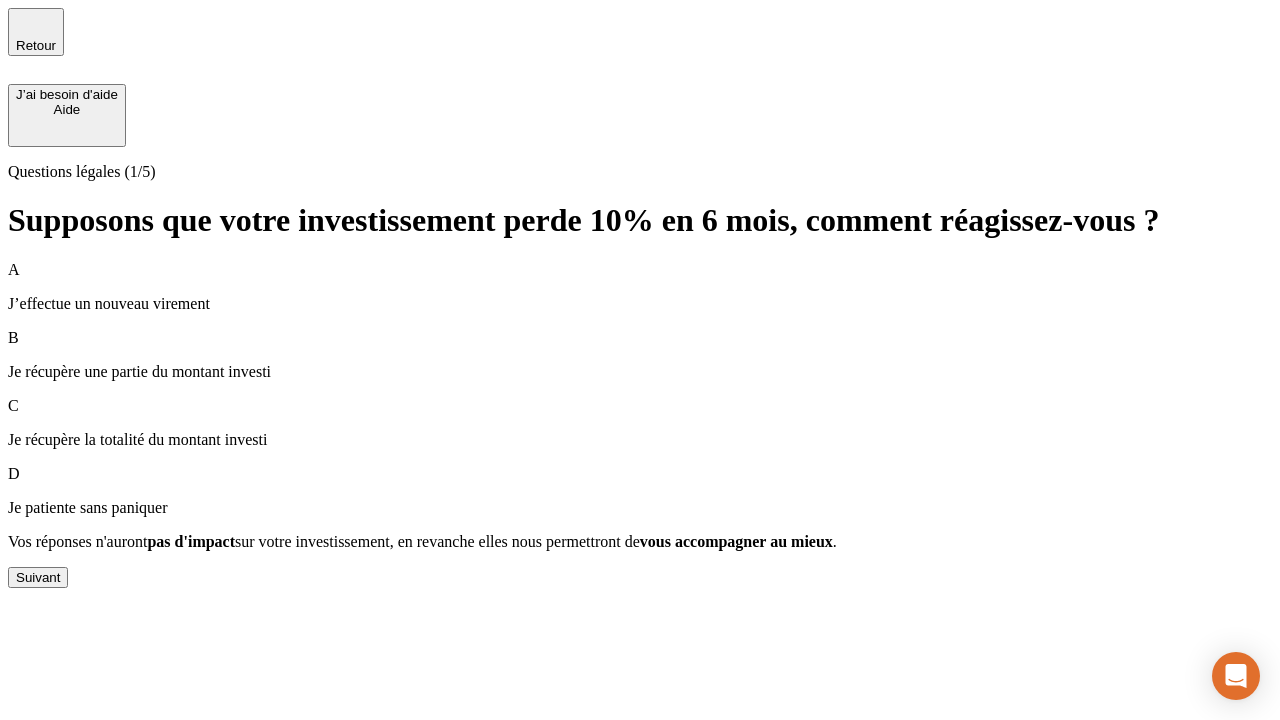 click on "Suivant" at bounding box center [38, 577] 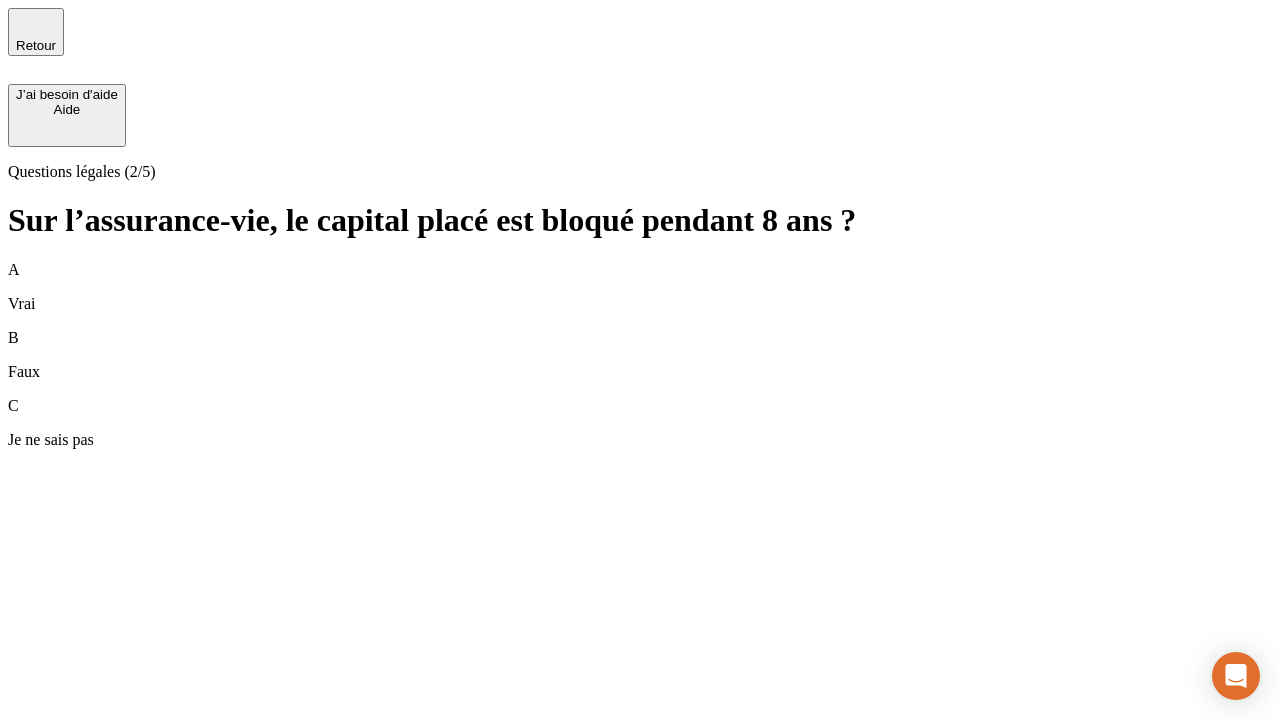 click on "B Faux" at bounding box center (640, 355) 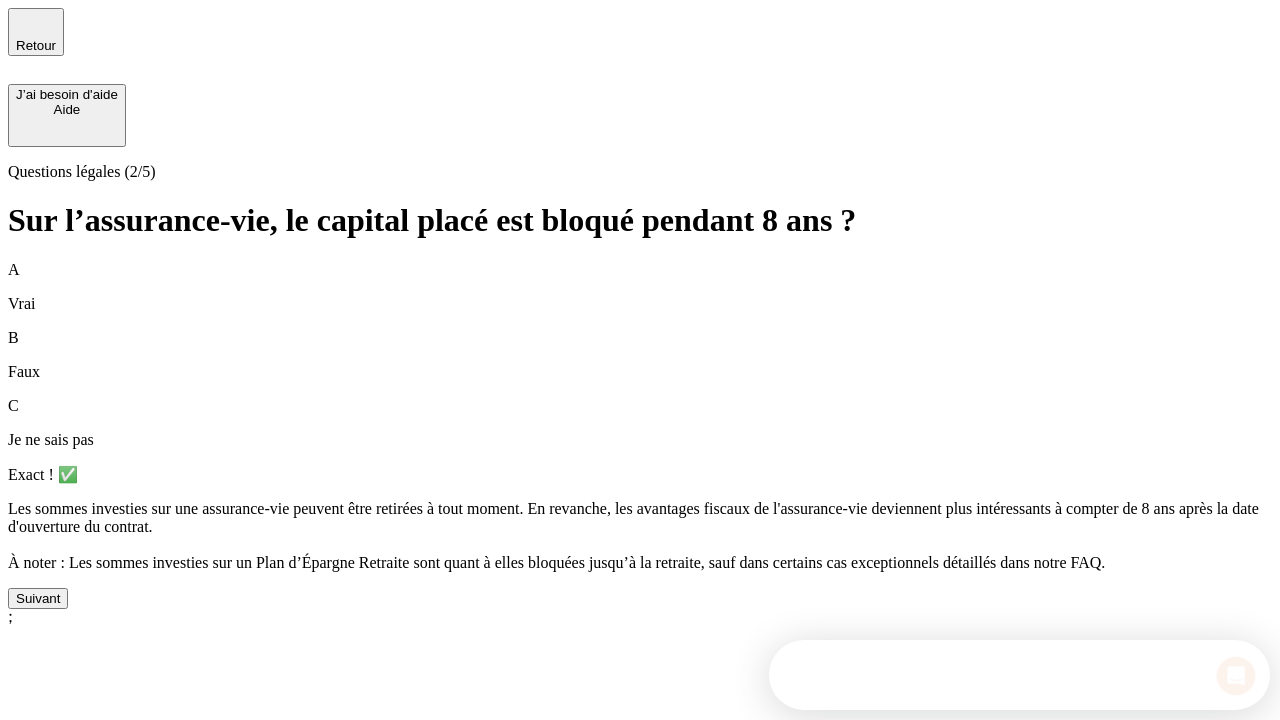 scroll, scrollTop: 0, scrollLeft: 0, axis: both 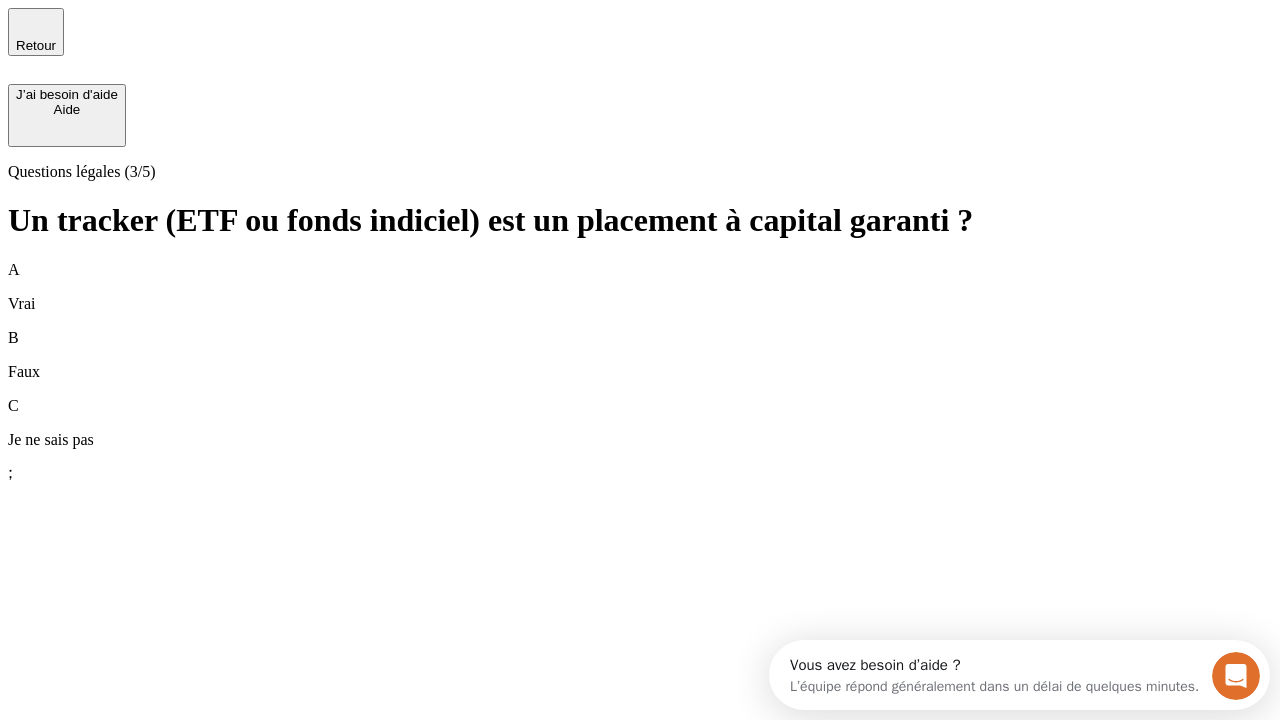 click on "B Faux" at bounding box center (640, 355) 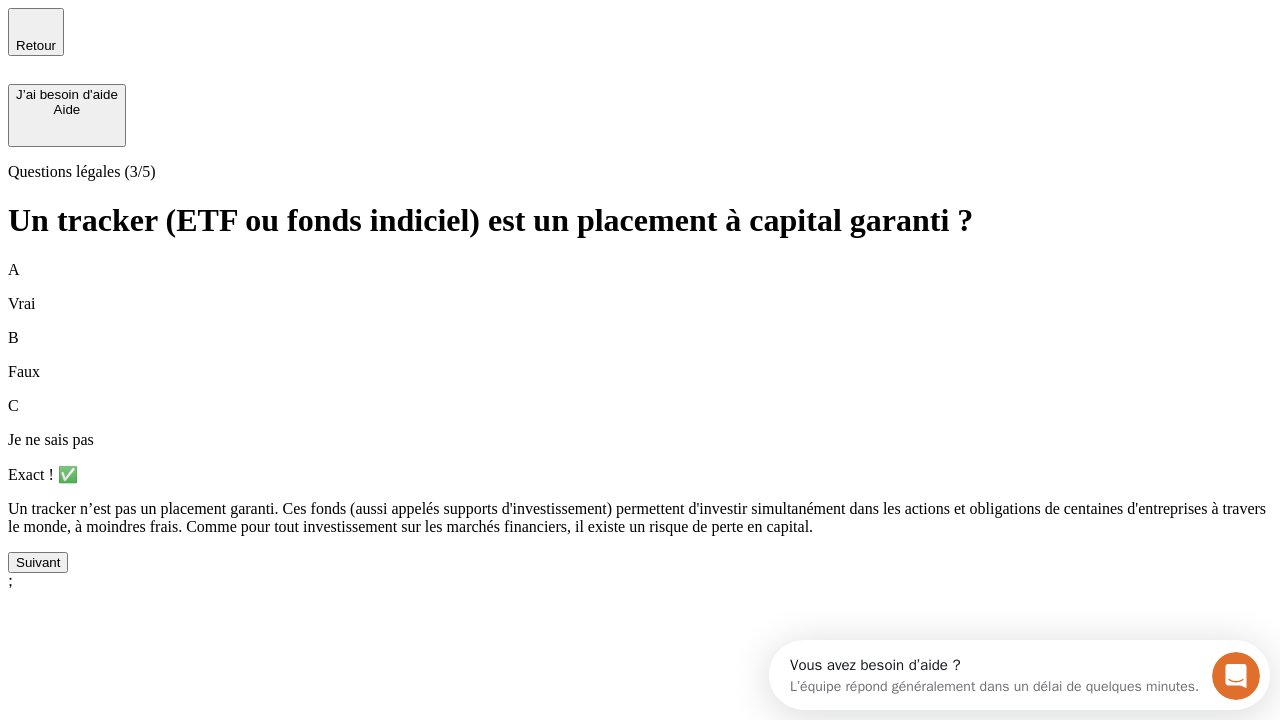click on "Suivant" at bounding box center (38, 562) 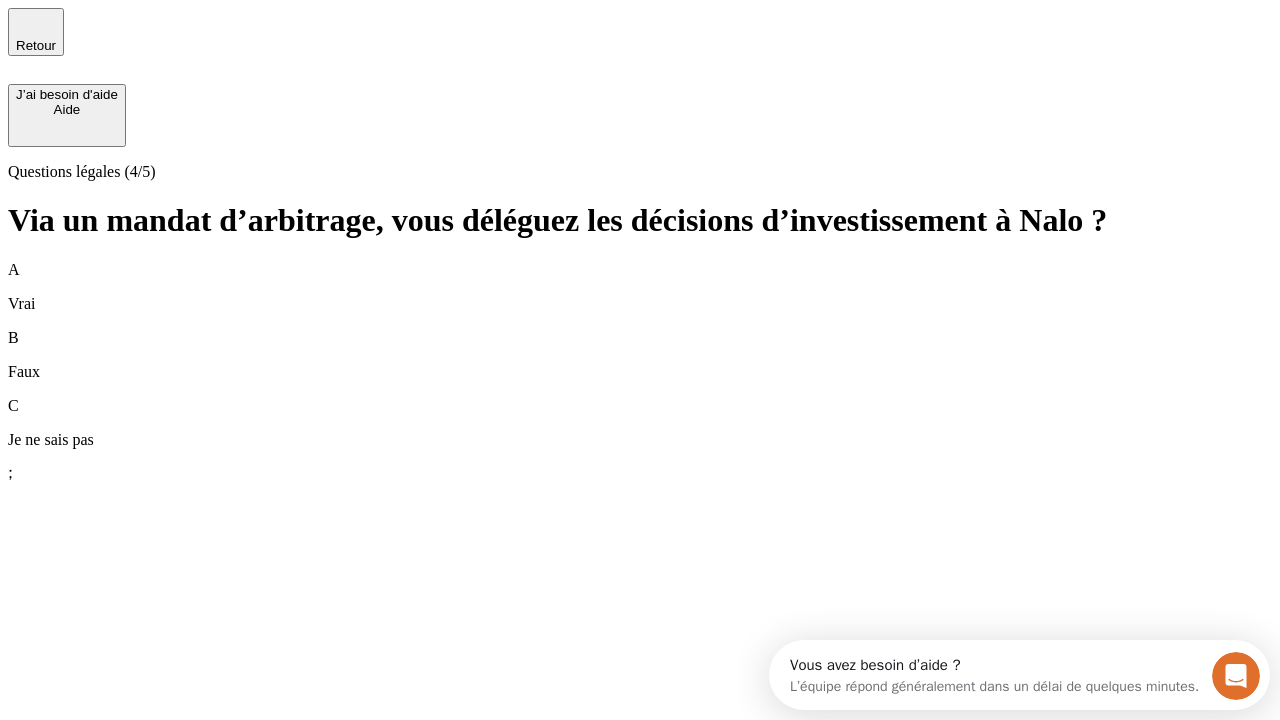 click on "A Vrai" at bounding box center [640, 287] 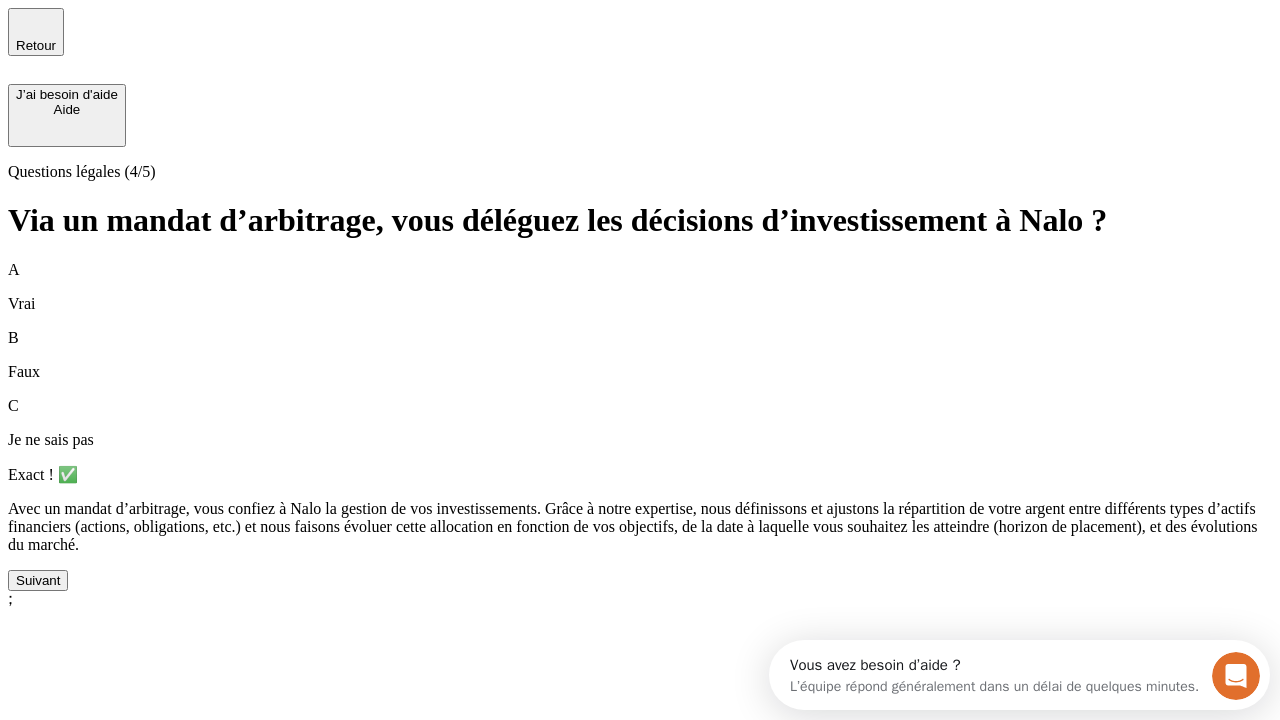 click on "Suivant" at bounding box center [38, 580] 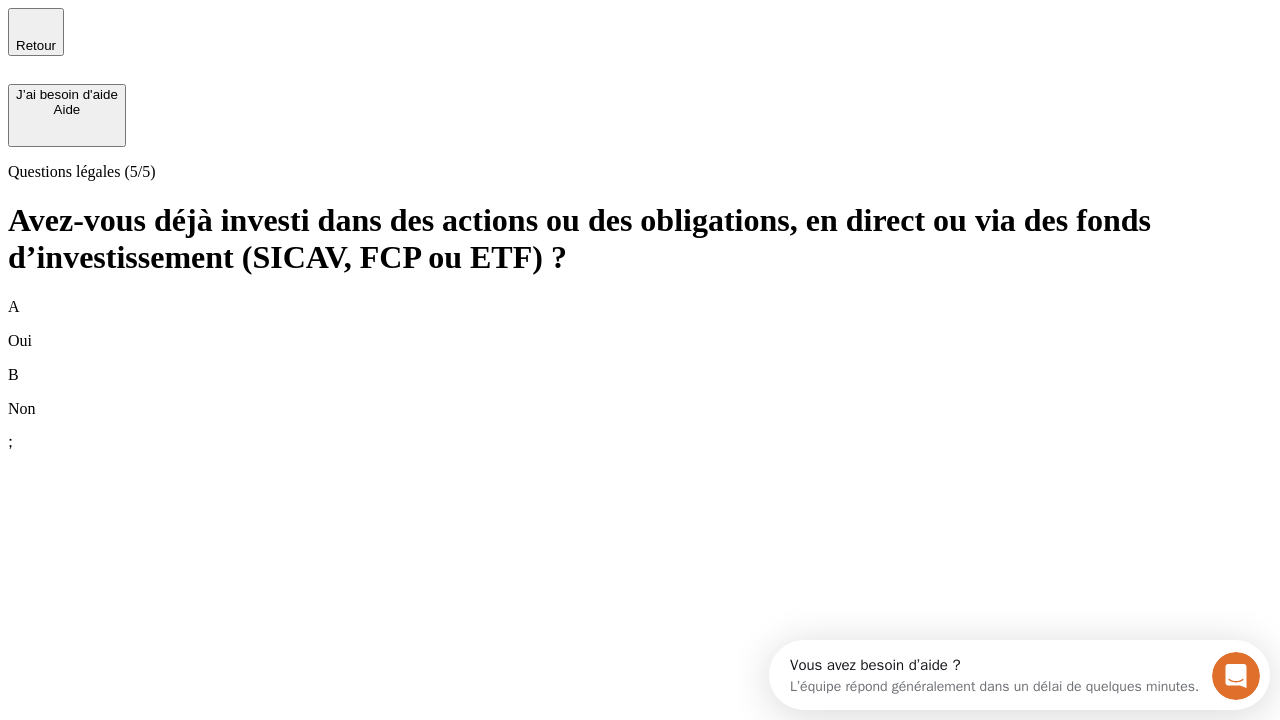 click on "B Non" at bounding box center [640, 392] 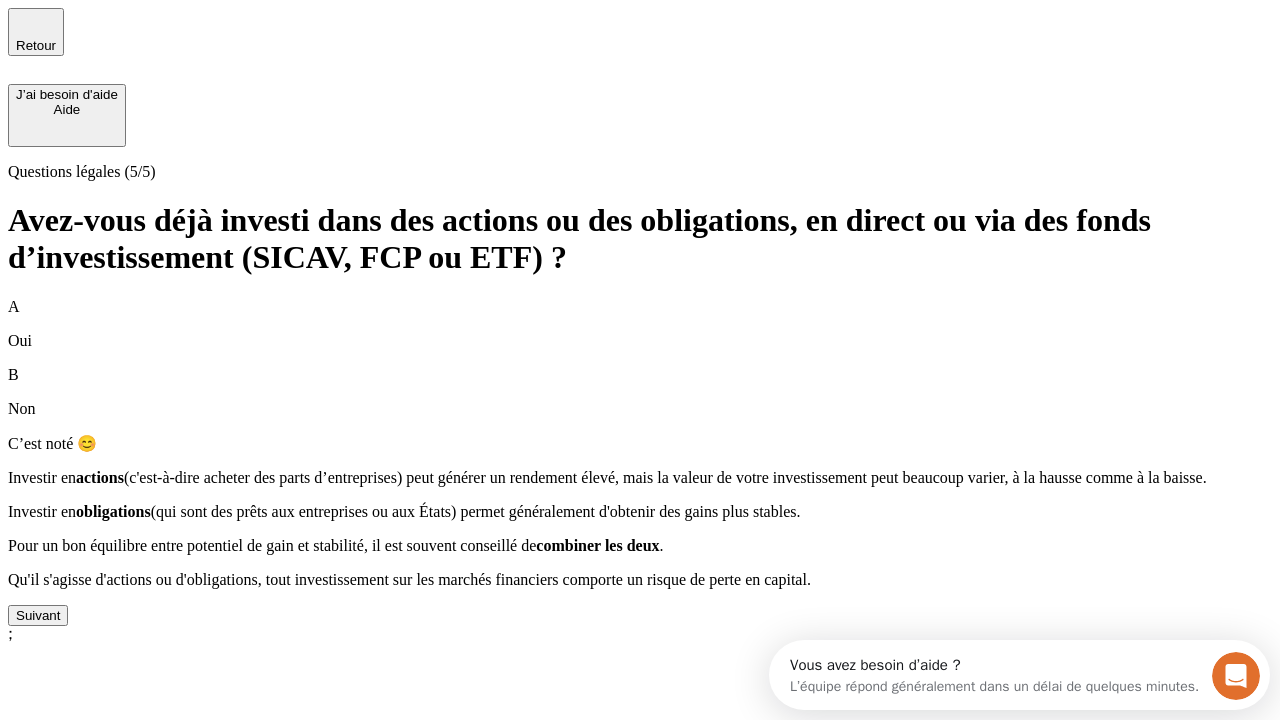 click on "Suivant" at bounding box center [38, 615] 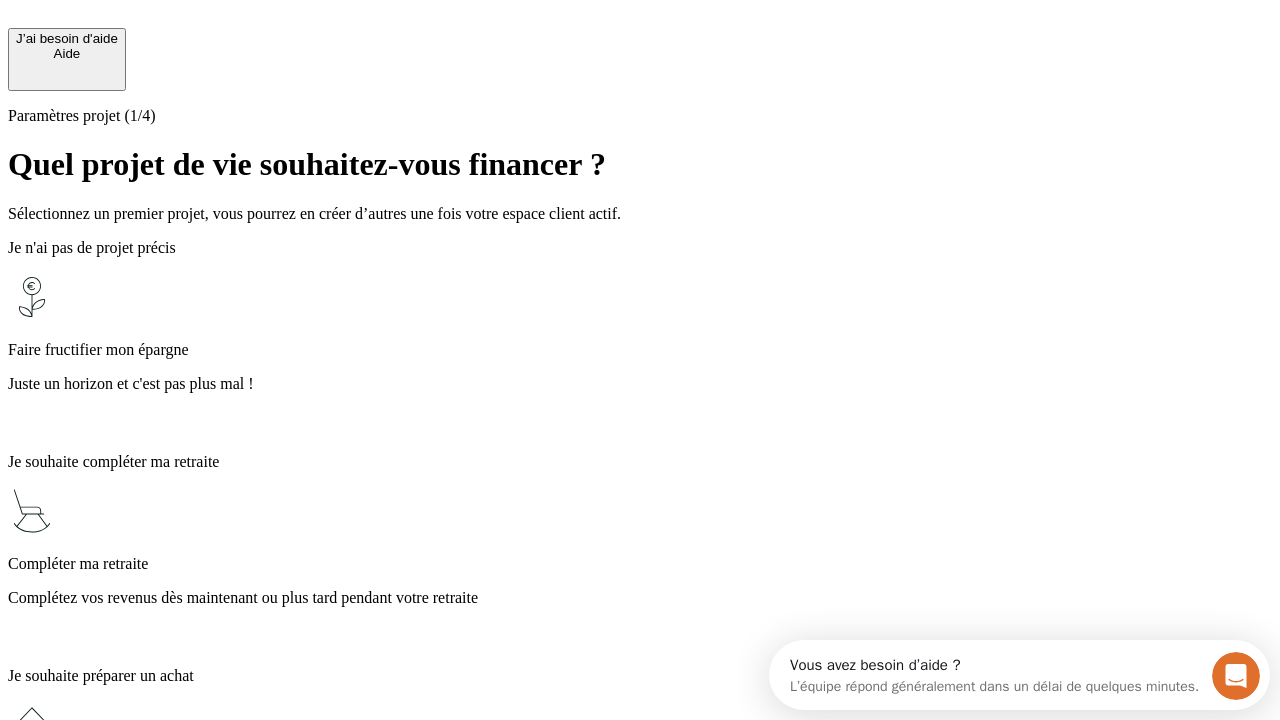 click on "Complétez vos revenus dès maintenant ou plus tard pendant votre retraite" at bounding box center [640, 598] 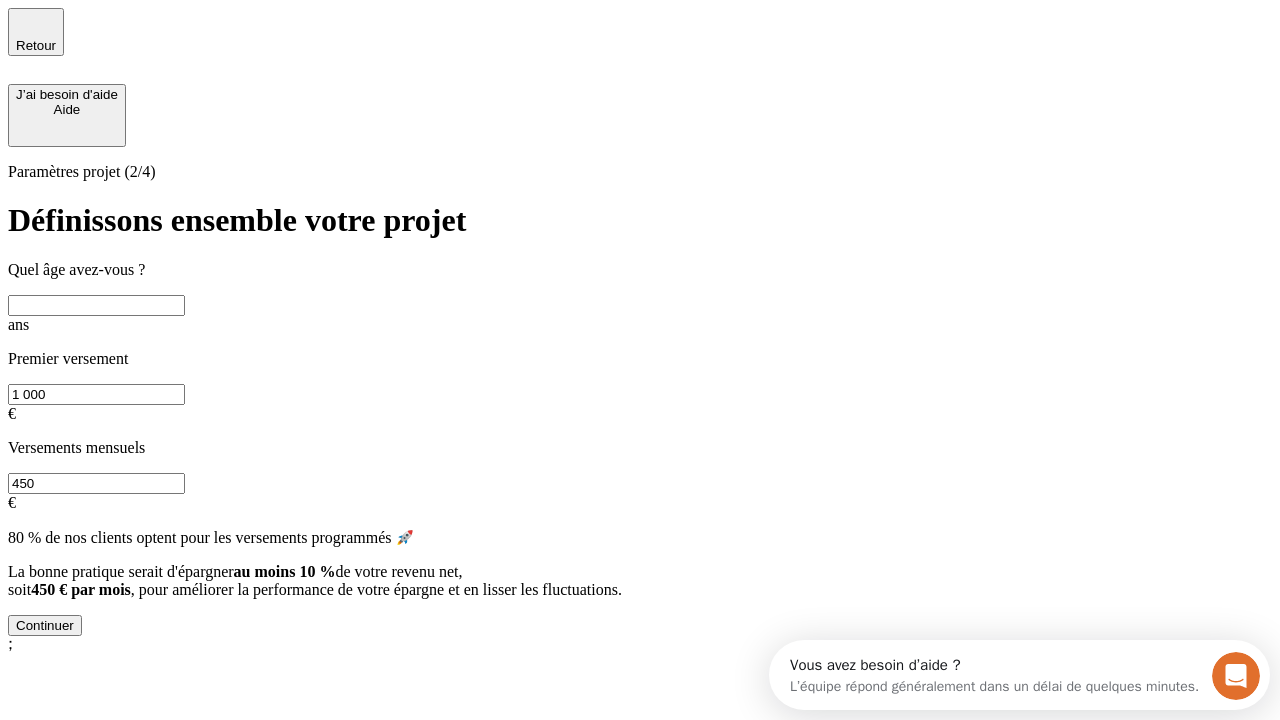 scroll, scrollTop: 18, scrollLeft: 0, axis: vertical 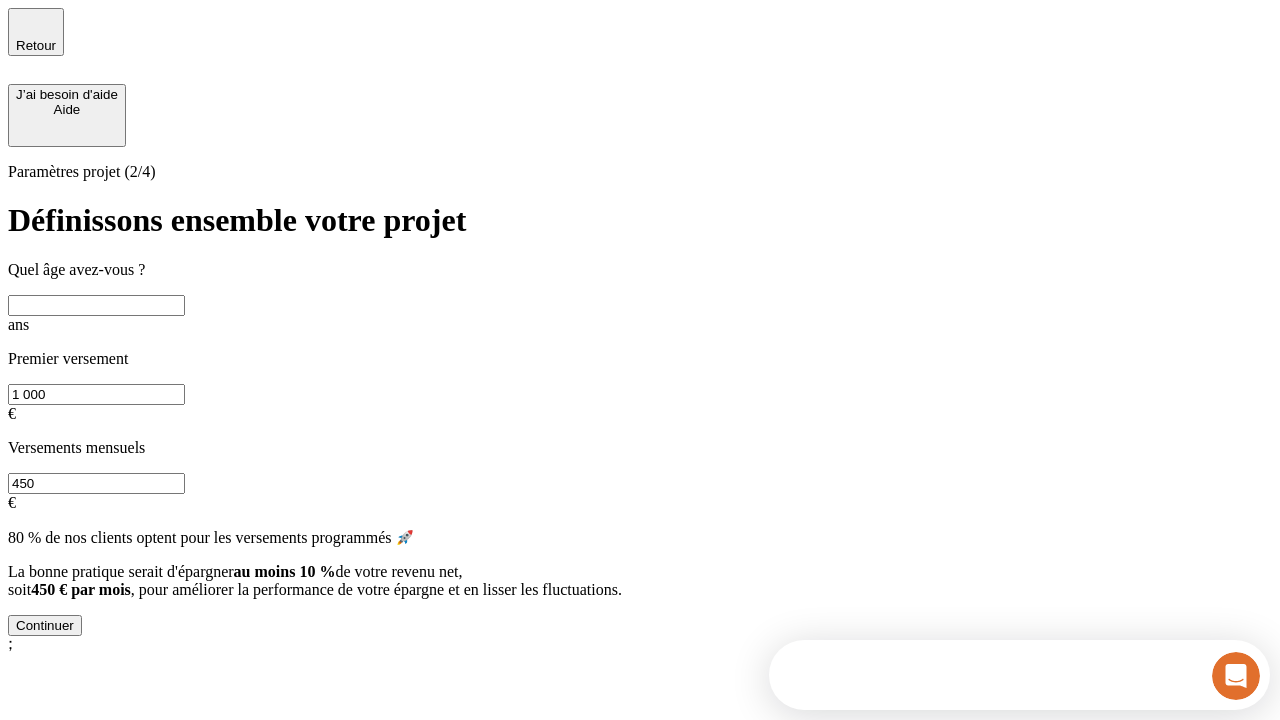 click at bounding box center [96, 305] 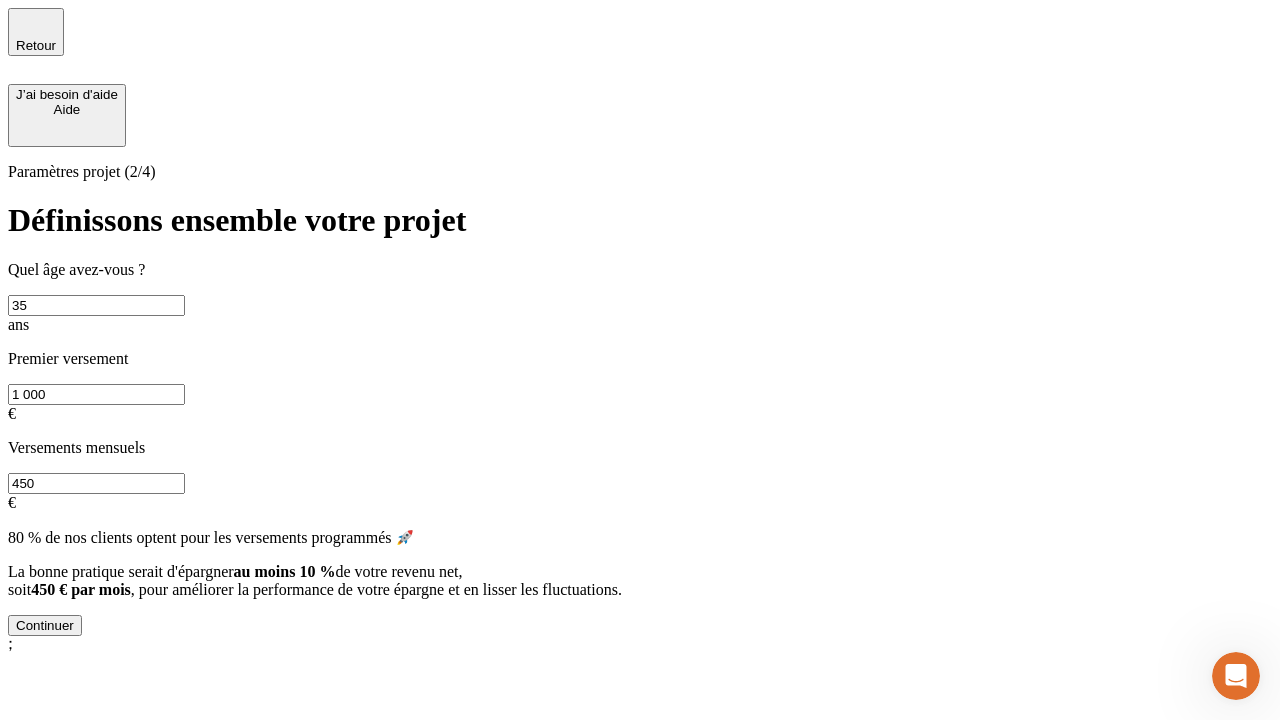 scroll, scrollTop: 0, scrollLeft: 0, axis: both 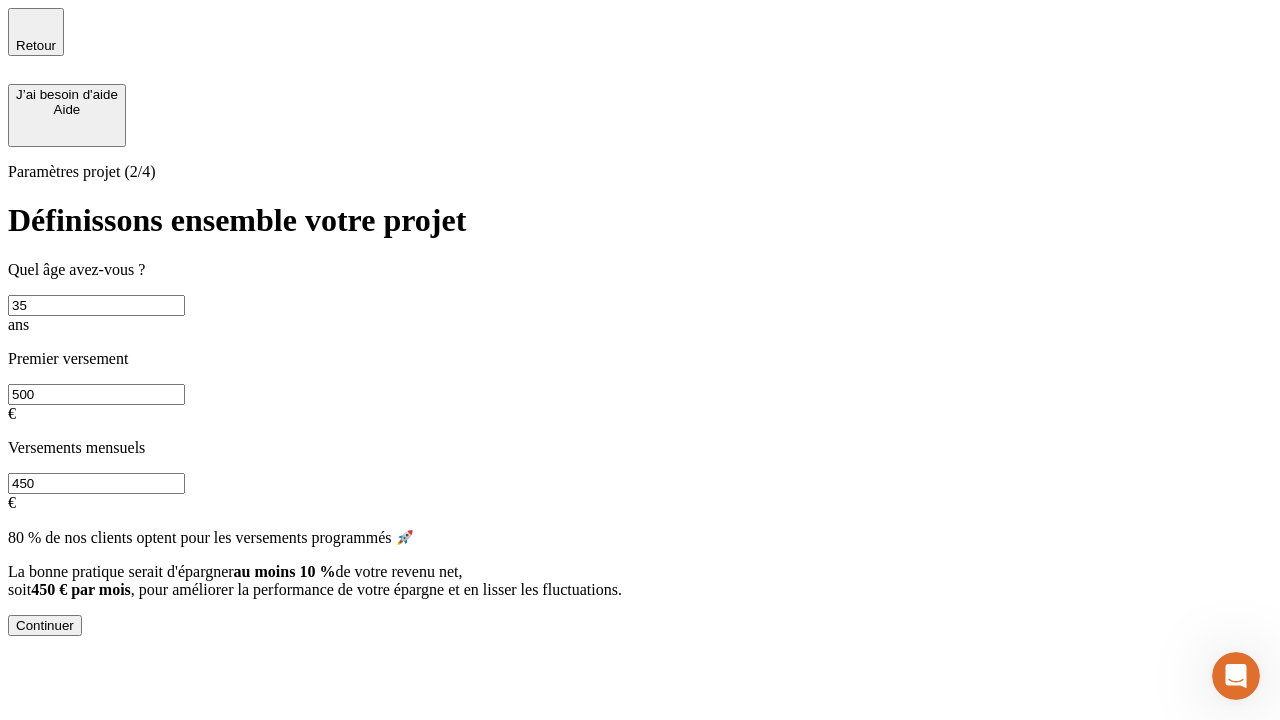 type on "500" 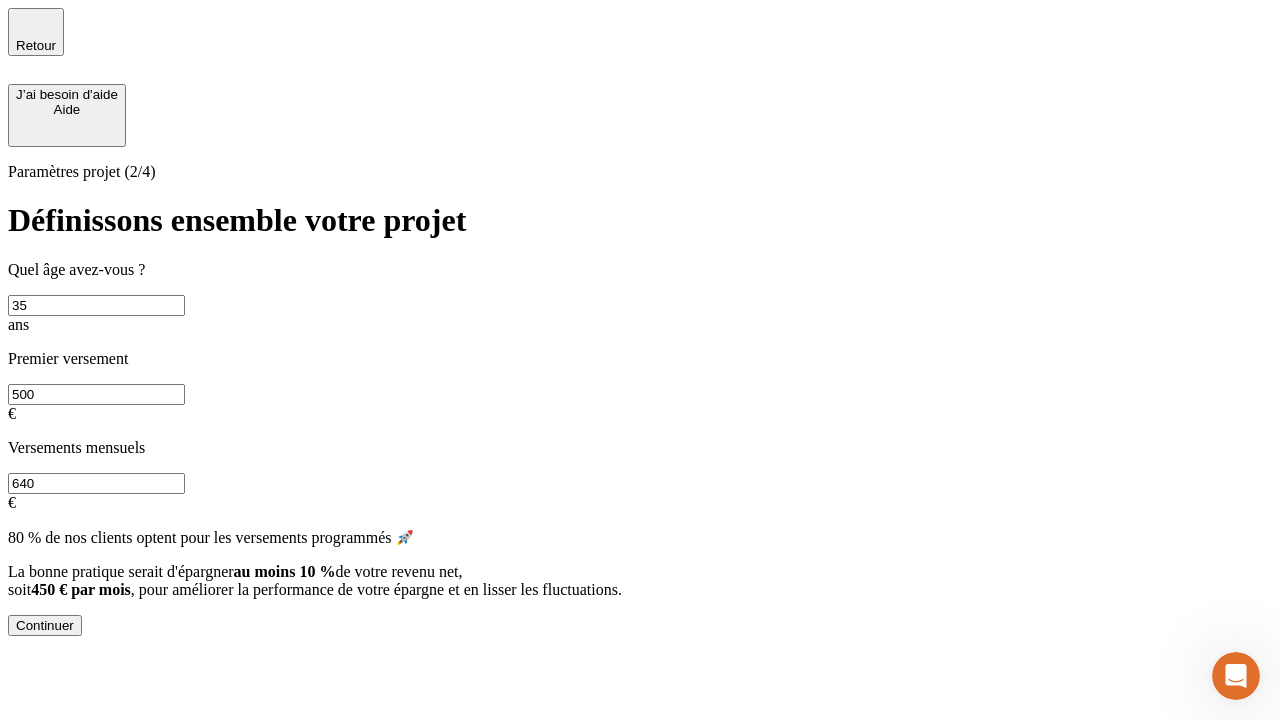 type on "640" 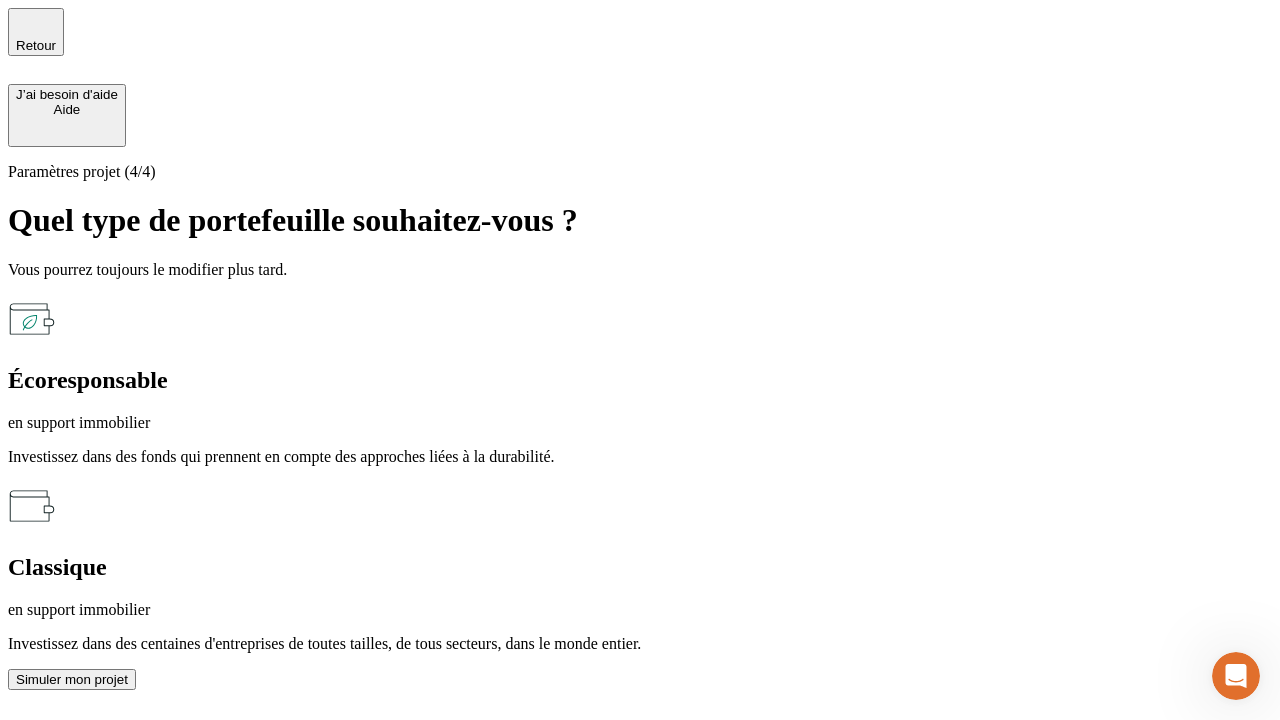 click on "en support immobilier" at bounding box center (640, 610) 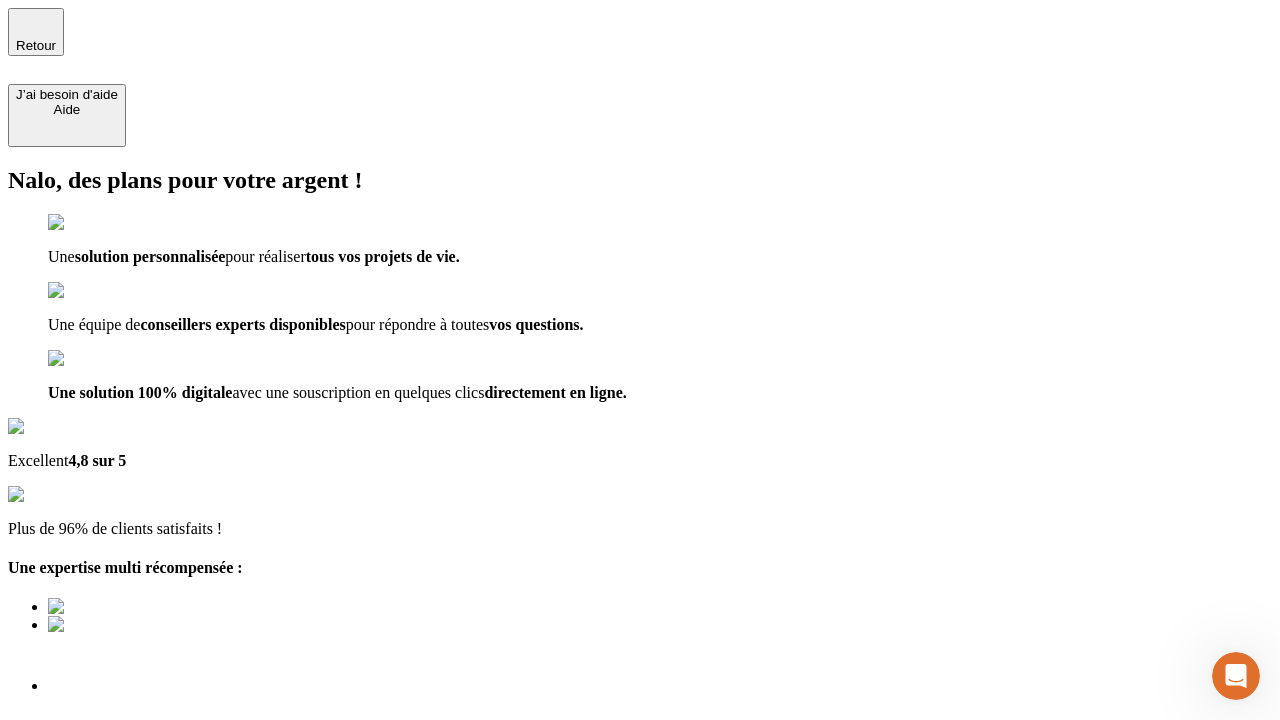 click on "Découvrir ma simulation" at bounding box center [87, 924] 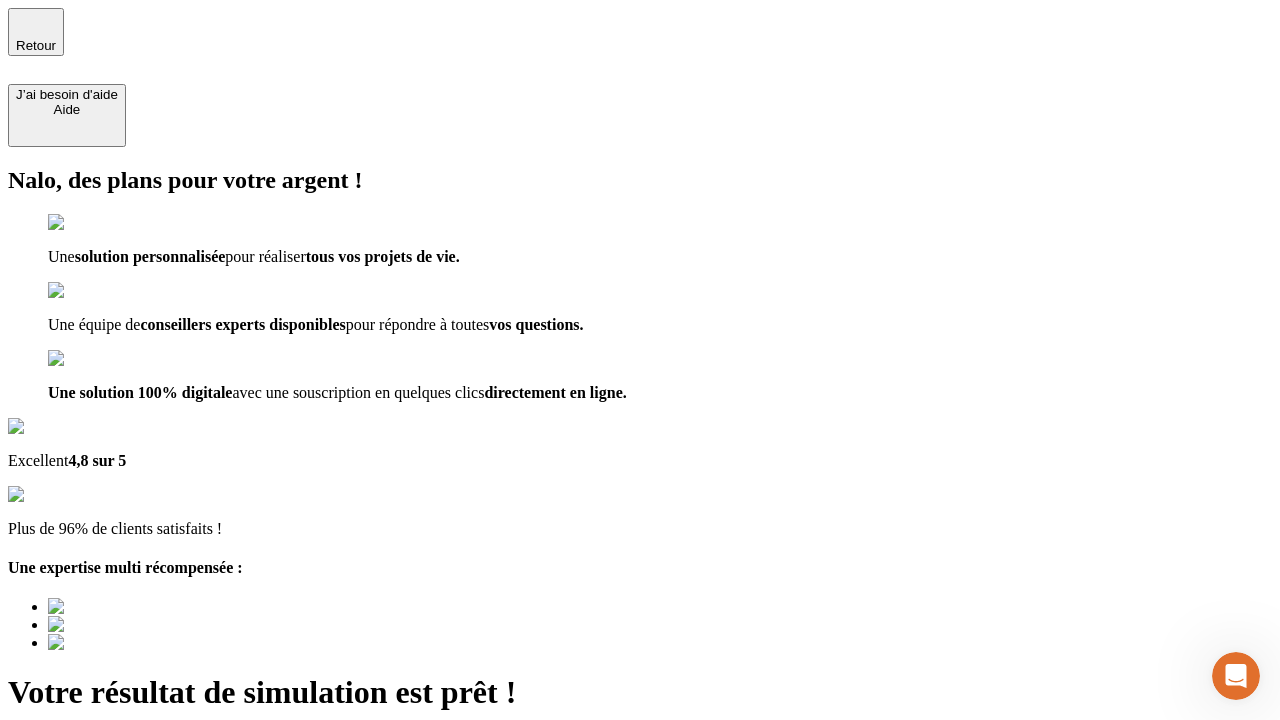 type on "testplaywright-paul-retirement_retired-4@example.com" 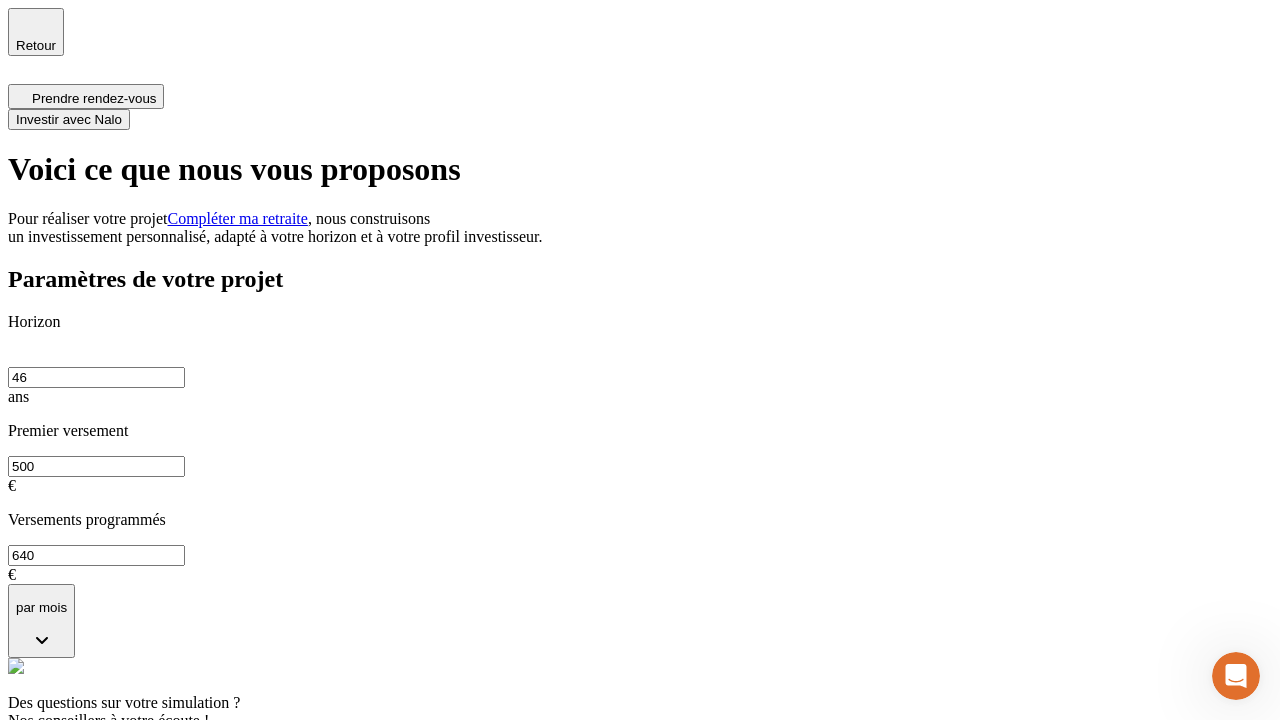click on "Investir avec Nalo" at bounding box center (69, 119) 